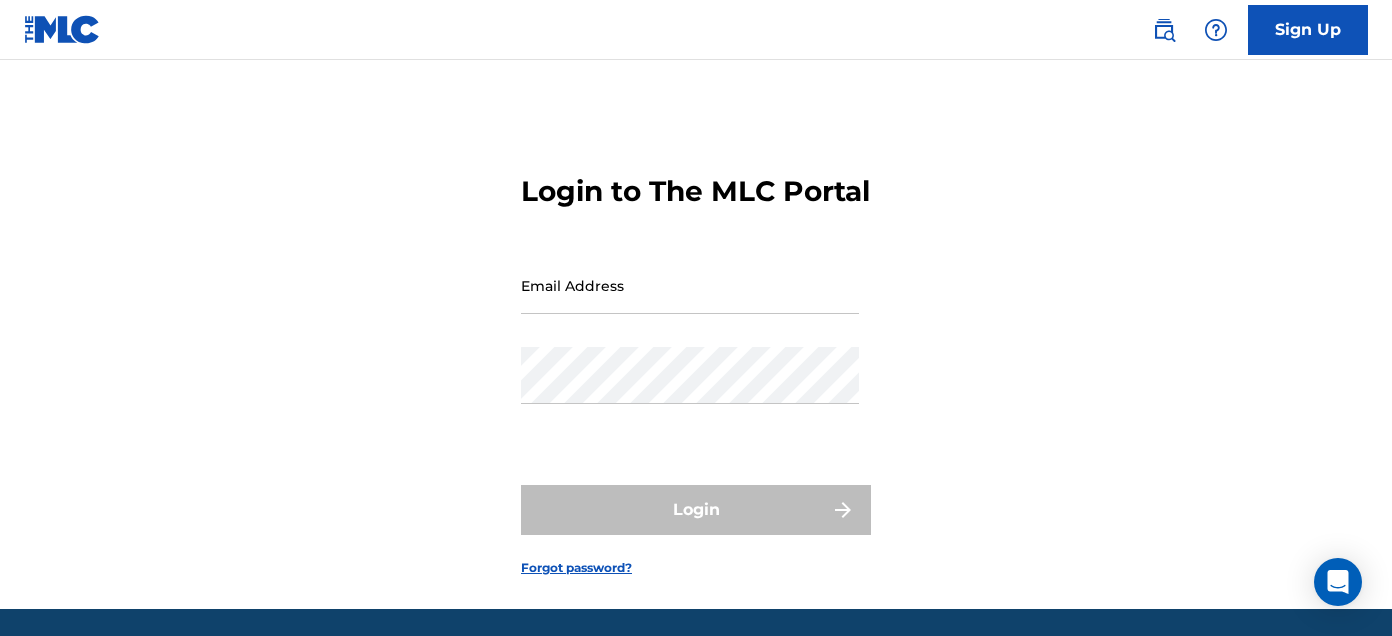 scroll, scrollTop: 0, scrollLeft: 0, axis: both 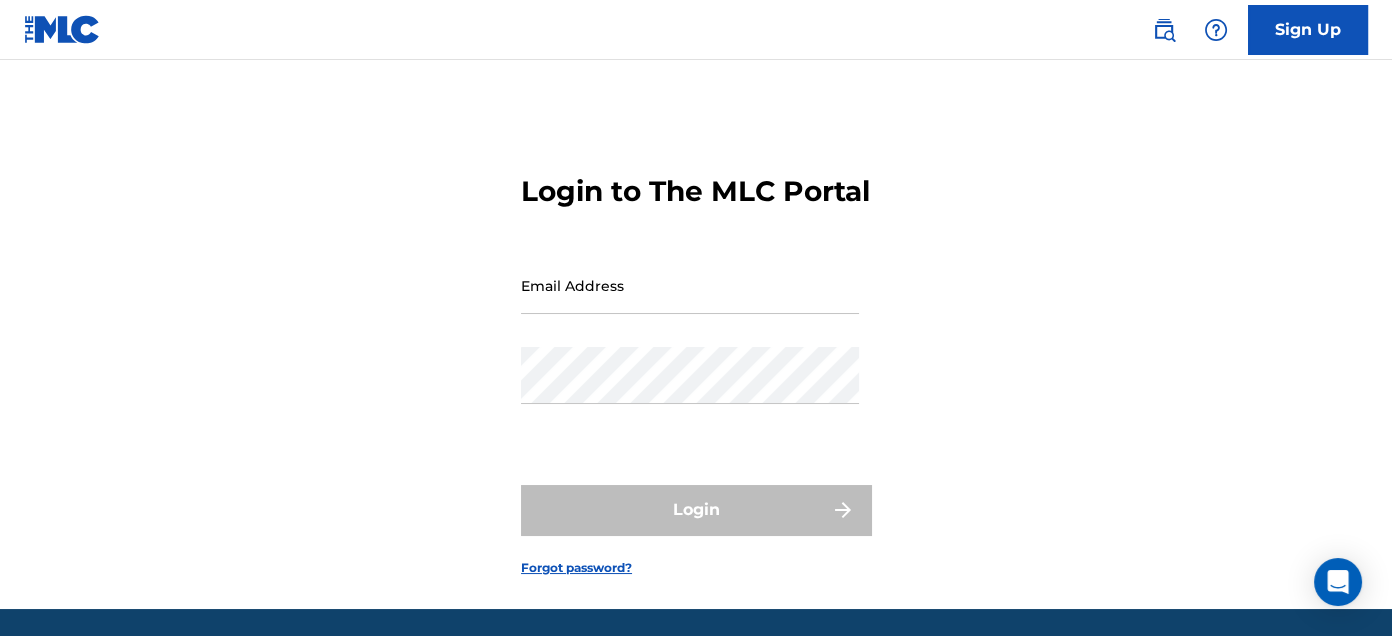 click on "Email Address" at bounding box center [690, 285] 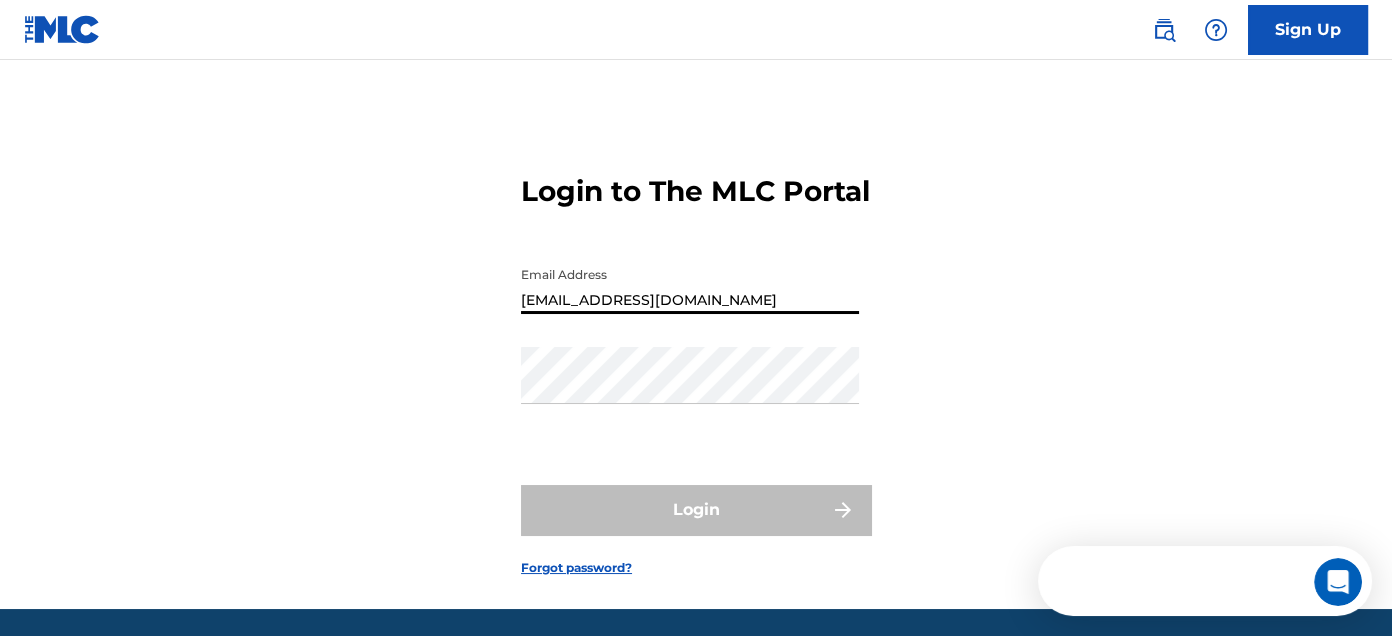 scroll, scrollTop: 0, scrollLeft: 0, axis: both 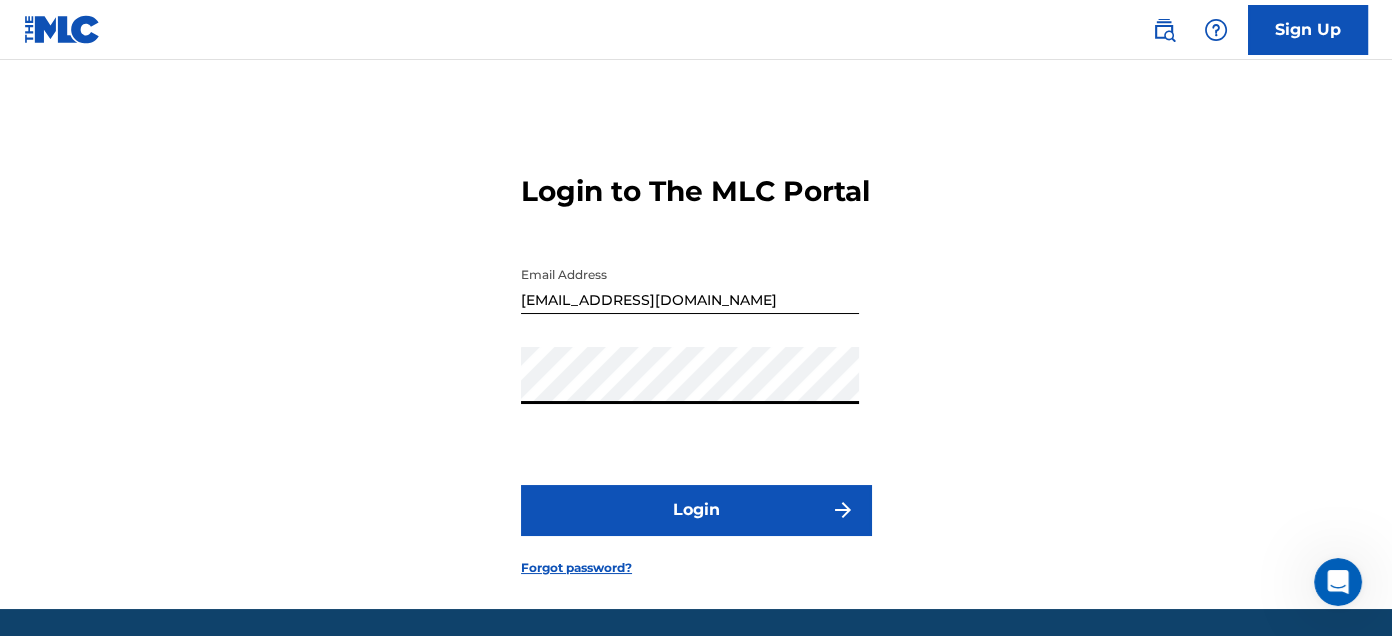 click on "Login" at bounding box center (696, 510) 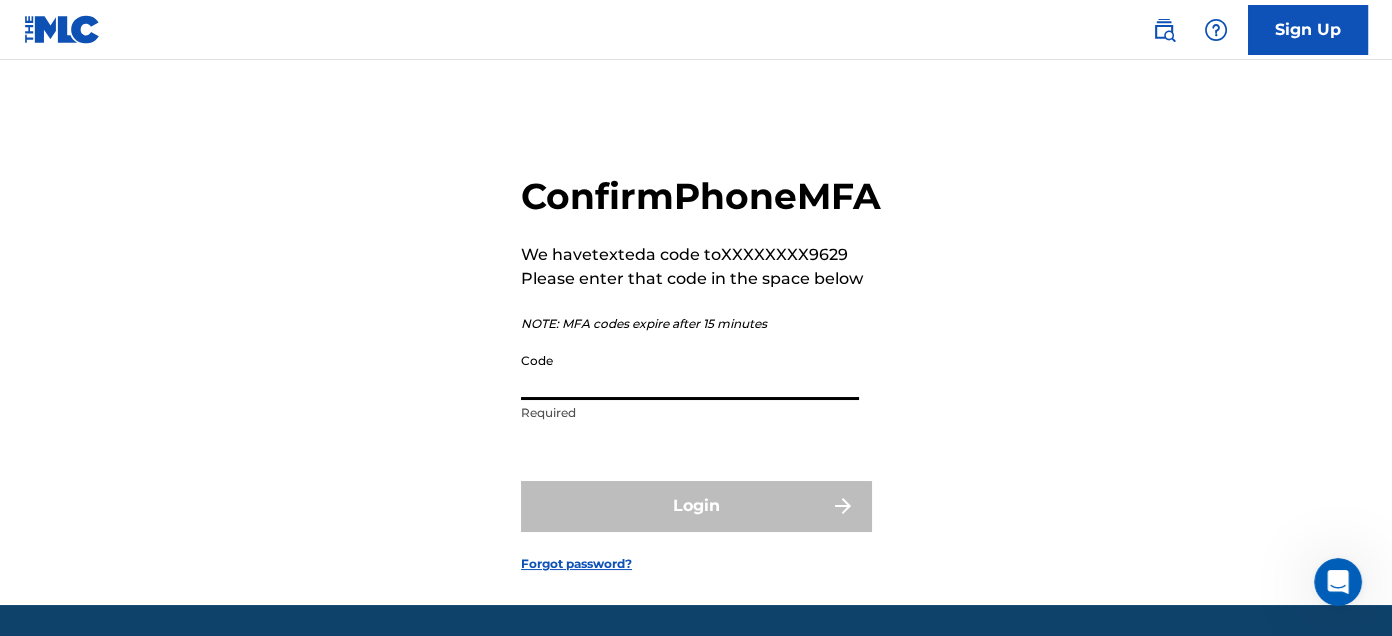 click on "Code" at bounding box center [690, 371] 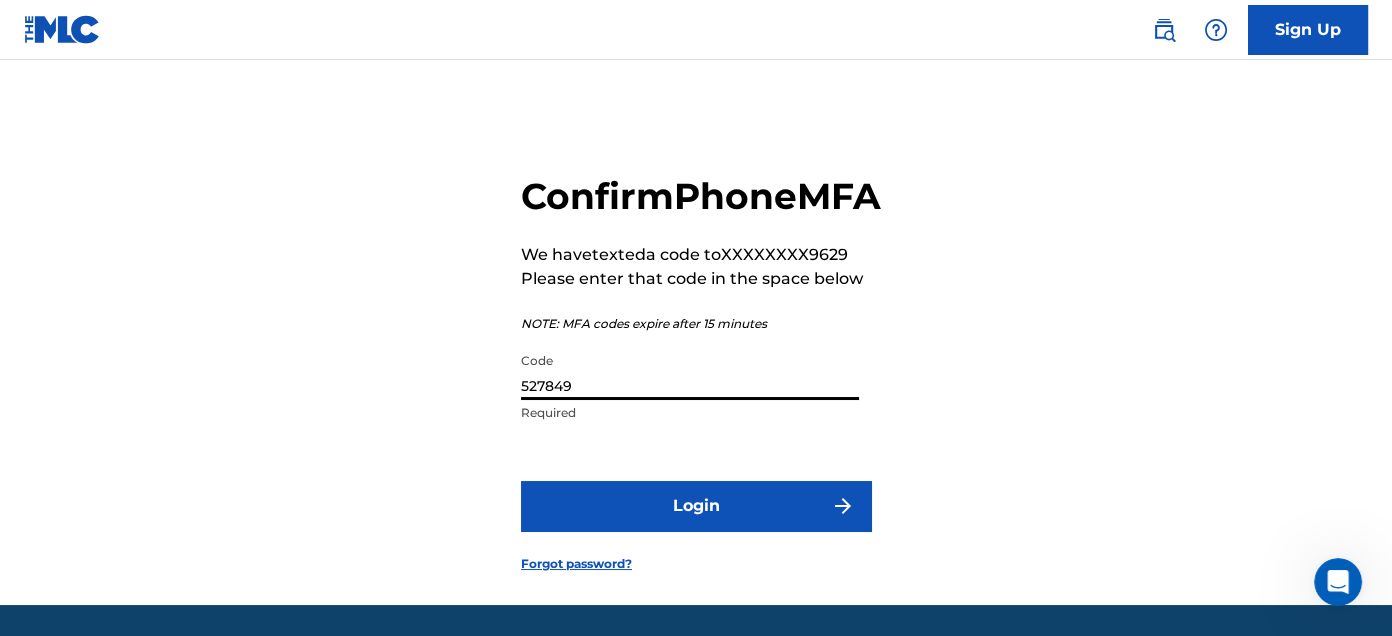 type on "527849" 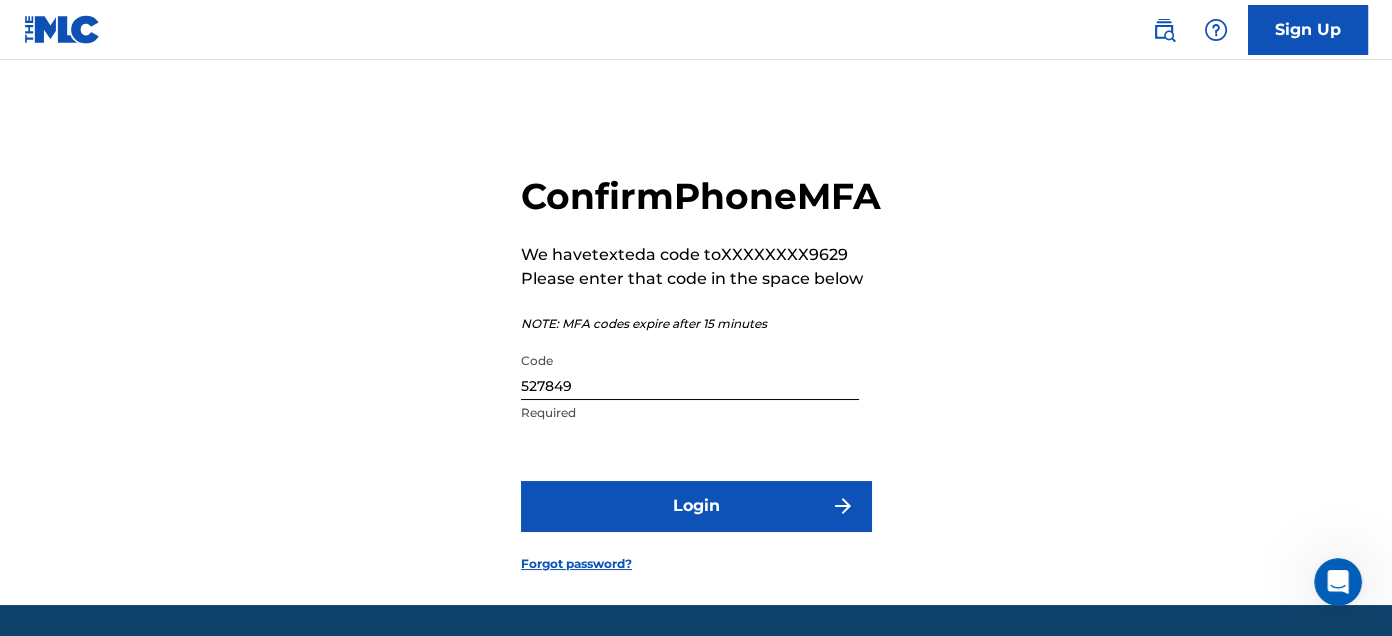 click on "Login" at bounding box center [696, 506] 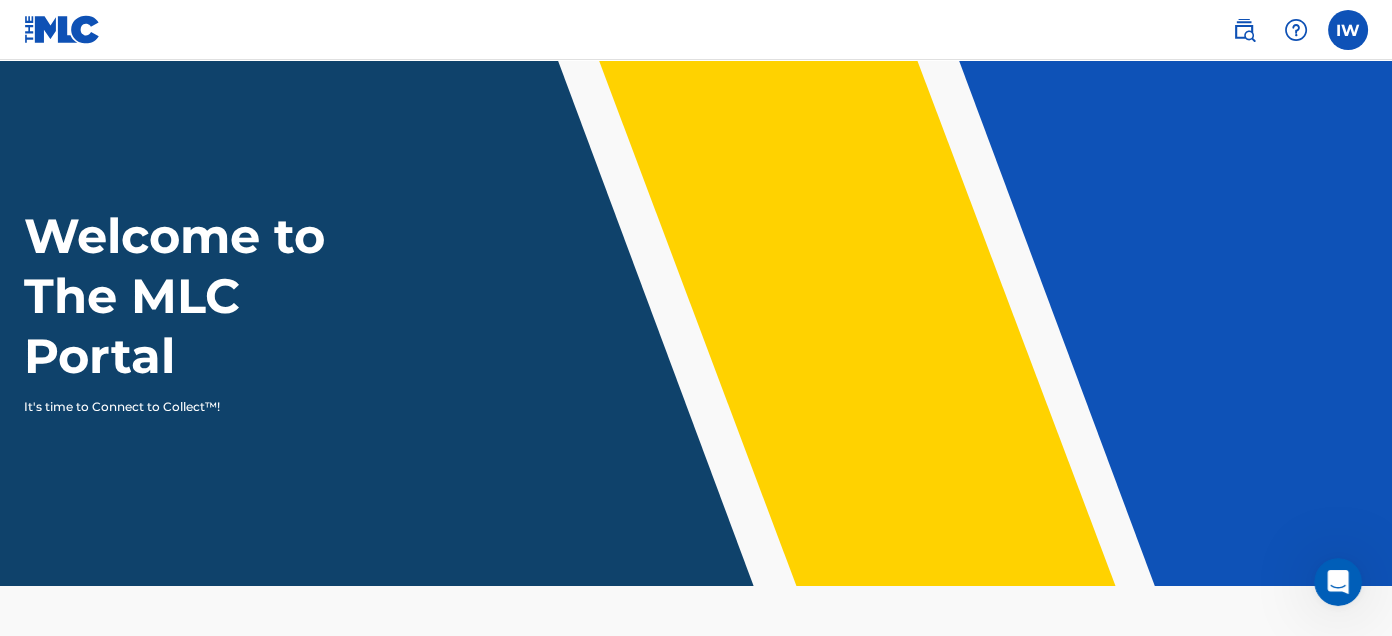 scroll, scrollTop: 0, scrollLeft: 0, axis: both 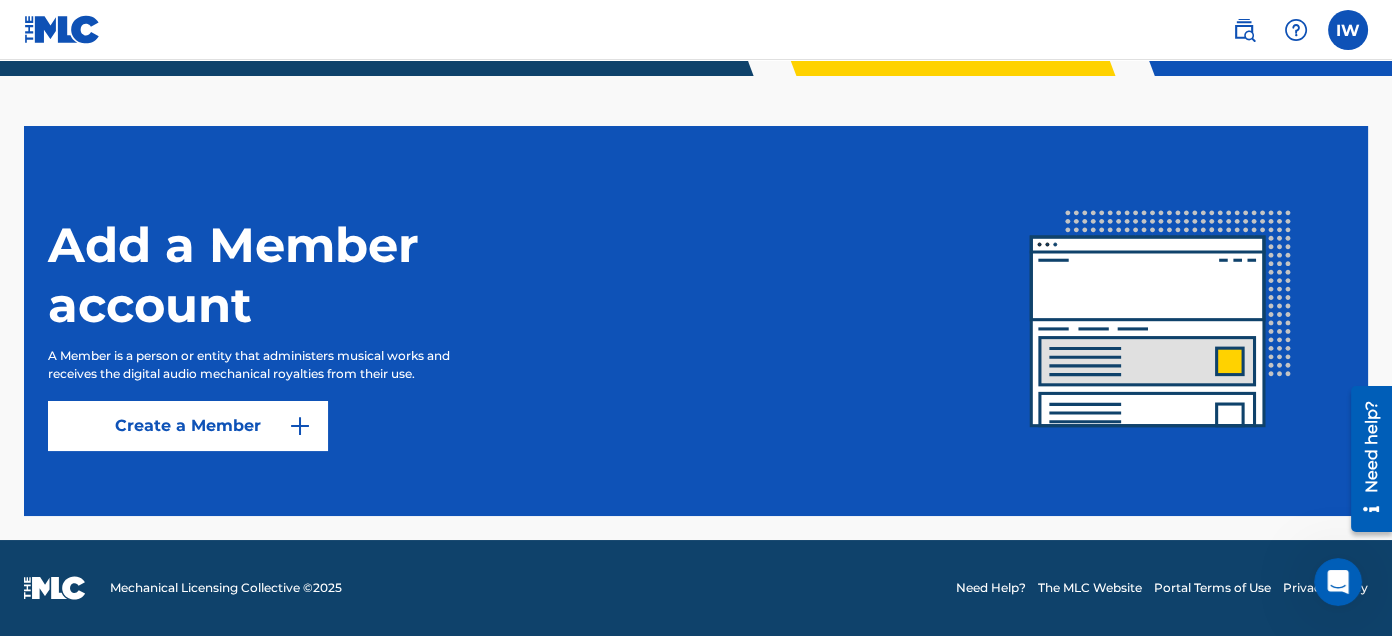 click at bounding box center (1348, 30) 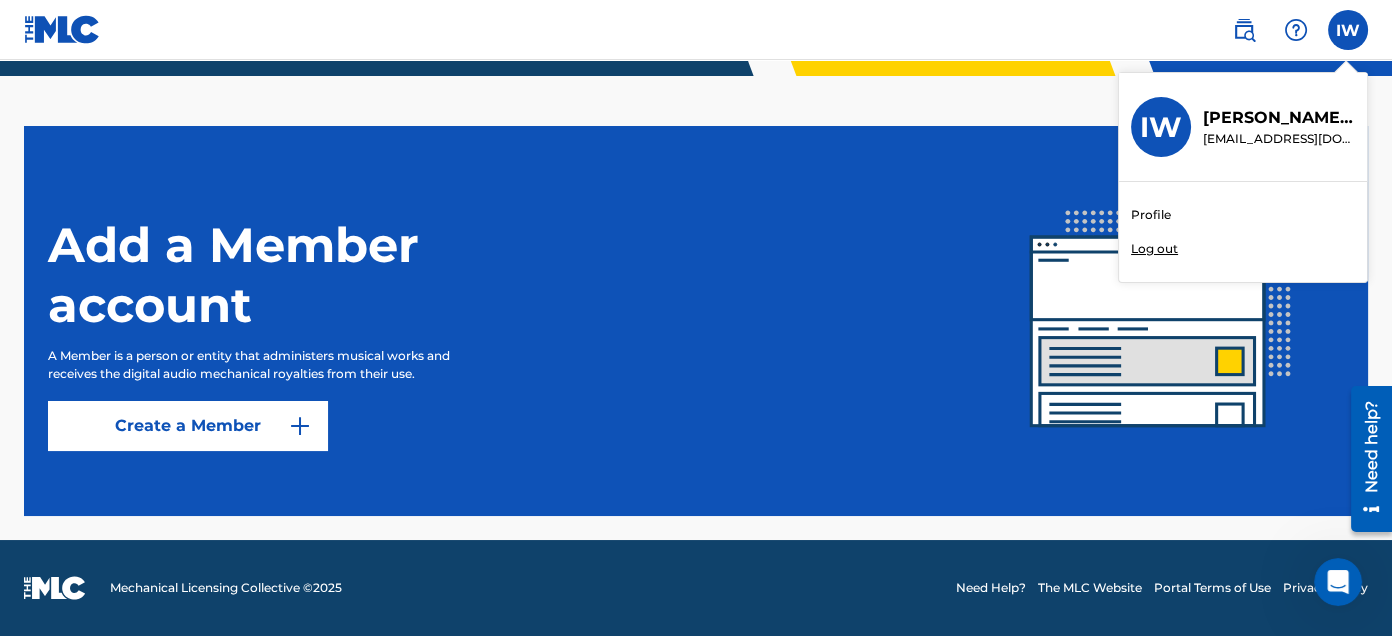 click on "Profile" at bounding box center (1151, 215) 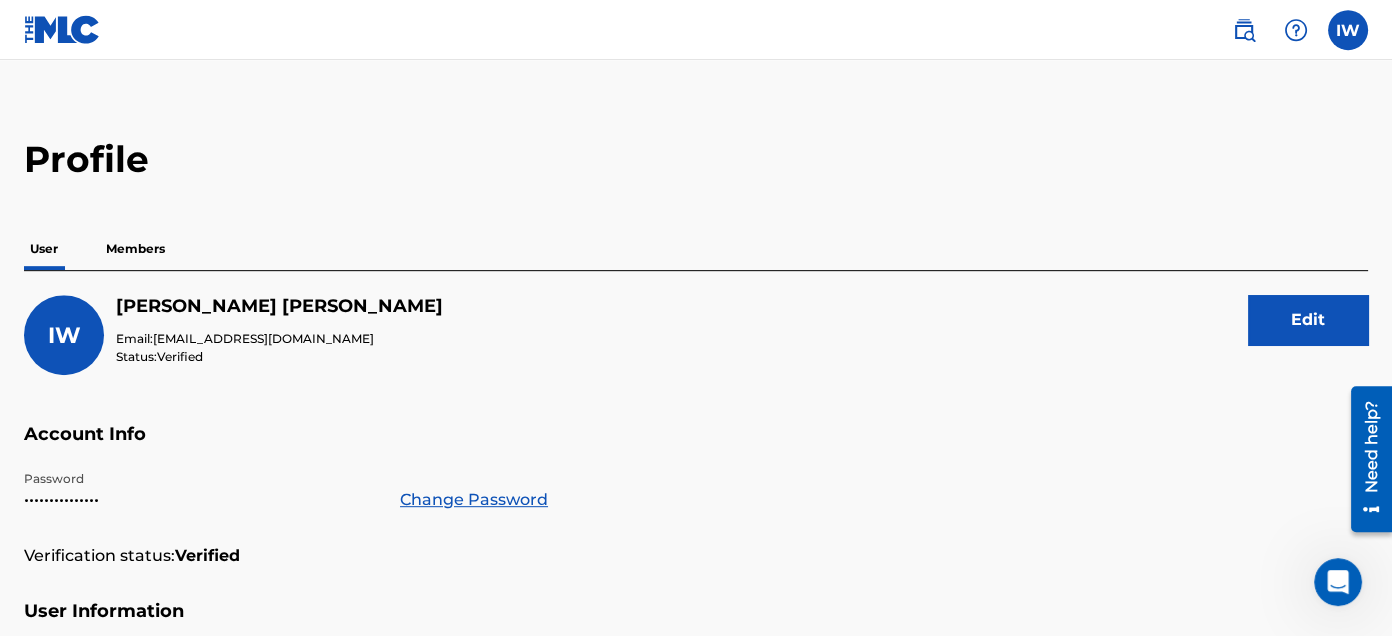 scroll, scrollTop: 0, scrollLeft: 0, axis: both 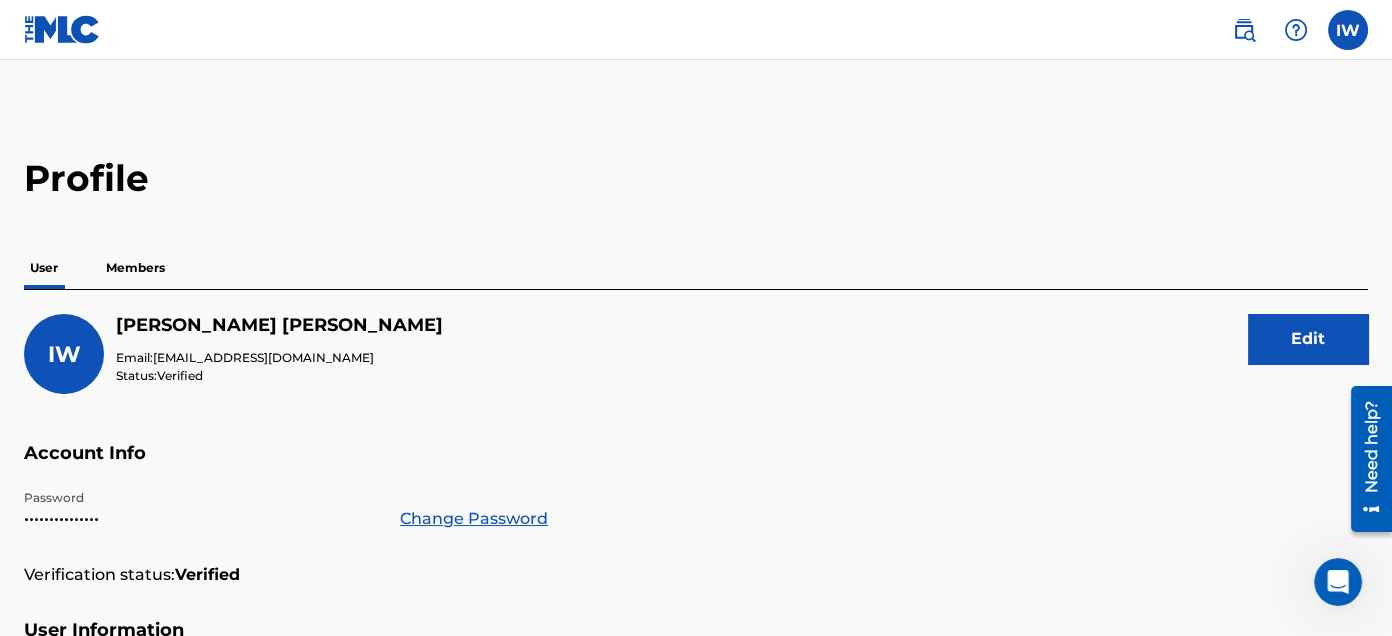 click at bounding box center (62, 29) 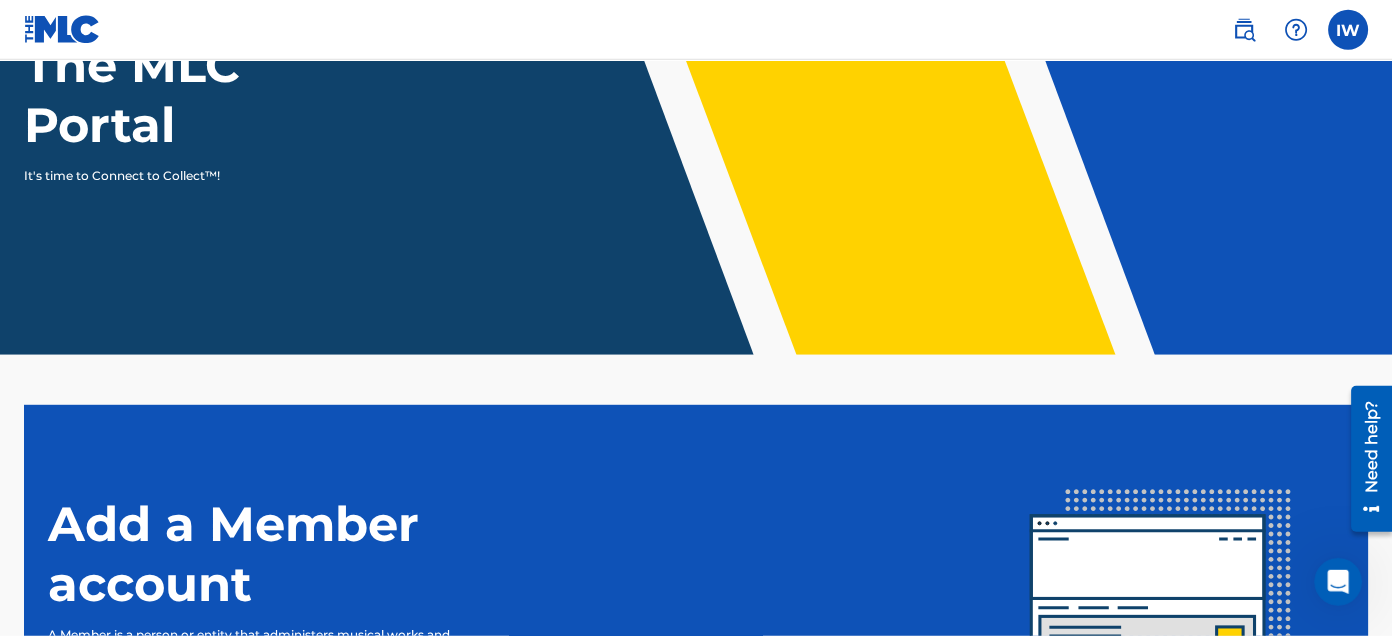 scroll, scrollTop: 0, scrollLeft: 0, axis: both 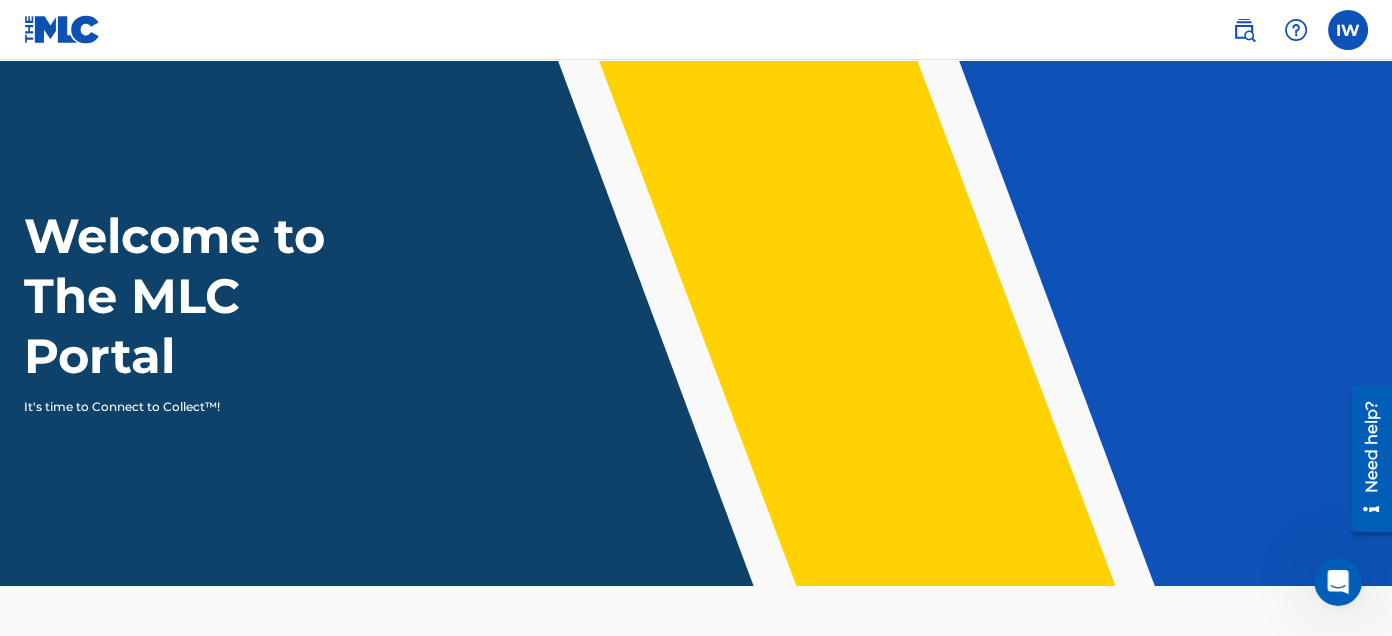 click at bounding box center [1244, 30] 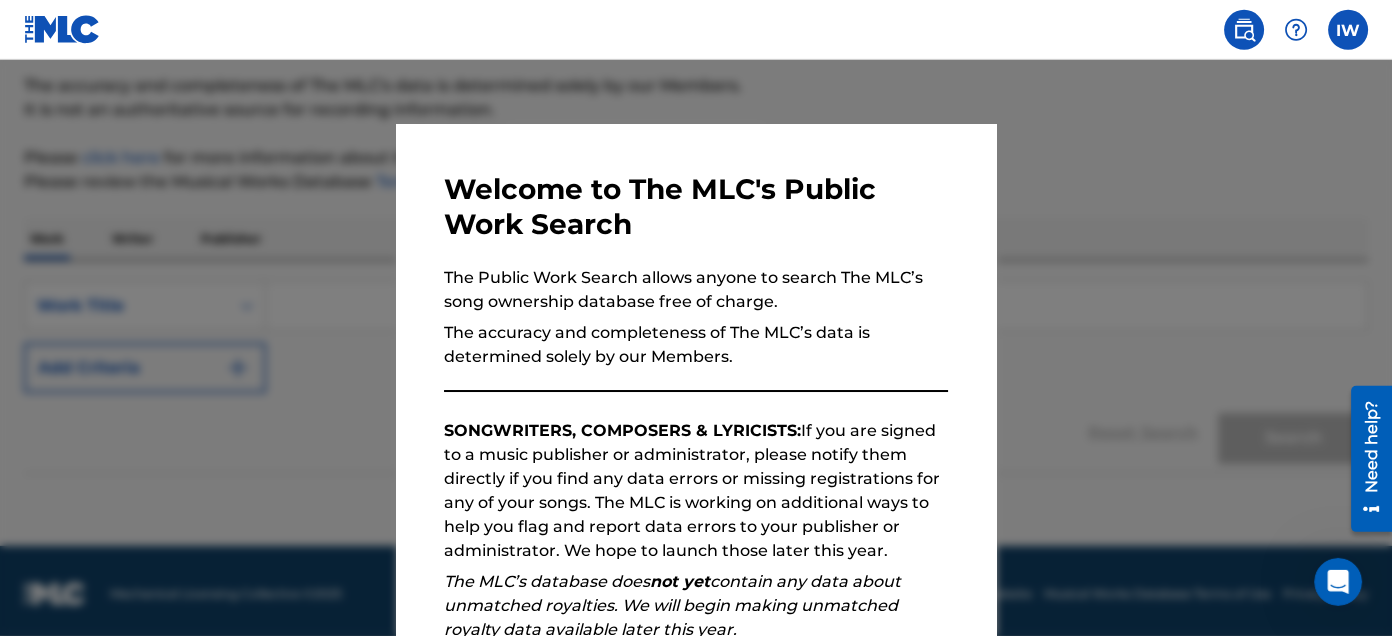 scroll, scrollTop: 169, scrollLeft: 0, axis: vertical 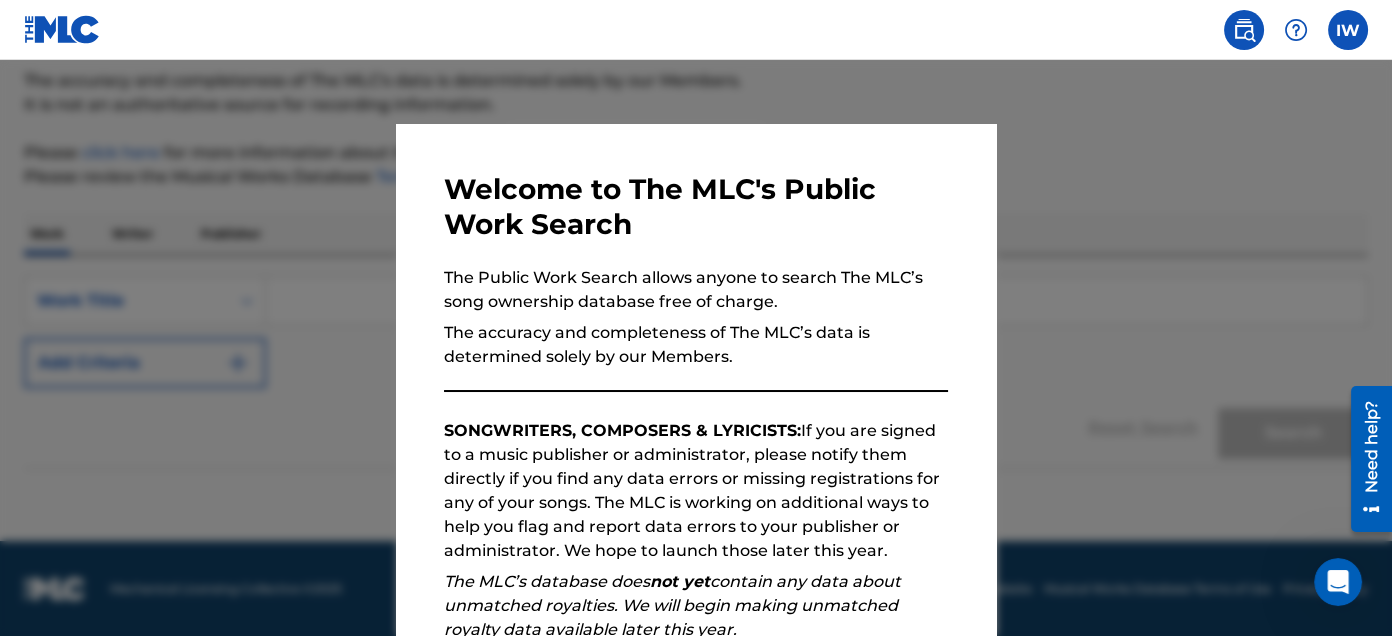 click on "Welcome to The MLC's Public Work Search The Public Work Search allows anyone to search The MLC’s song ownership database free of charge. The accuracy and completeness of The MLC’s data is determined solely by our Members. SONGWRITERS, COMPOSERS & LYRICISTS:  If you are signed to a music publisher or administrator, please notify them directly if you find any data errors or missing registrations for any of your songs. The MLC is working on additional ways to help you flag and report data errors to your publisher or administrator. We hope to launch those later this year. The MLC’s database does  not yet  contain any data about unmatched royalties. We will begin making unmatched royalty data available later this year. Please review the   Musical Works Database Terms of Use If you have any questions, please  contact us . Subscribe to our monthly newsletter! This message will reappear one week after it is closed. Continue" at bounding box center (696, 519) 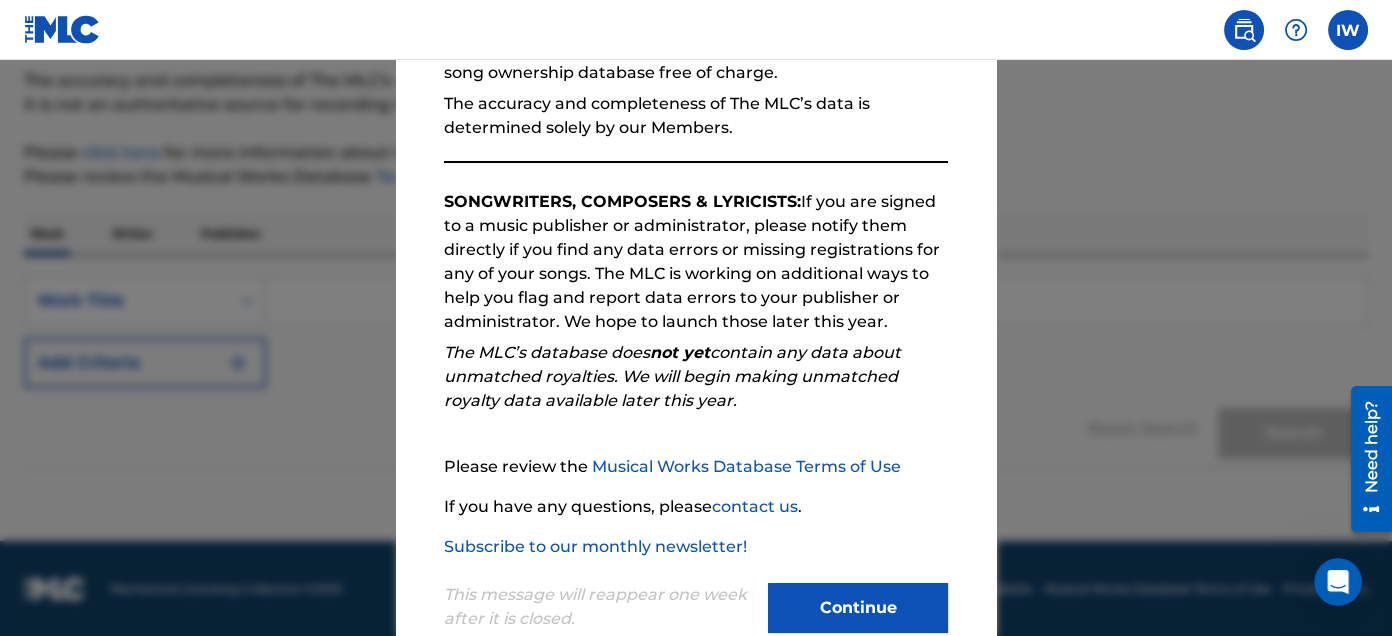 scroll, scrollTop: 279, scrollLeft: 0, axis: vertical 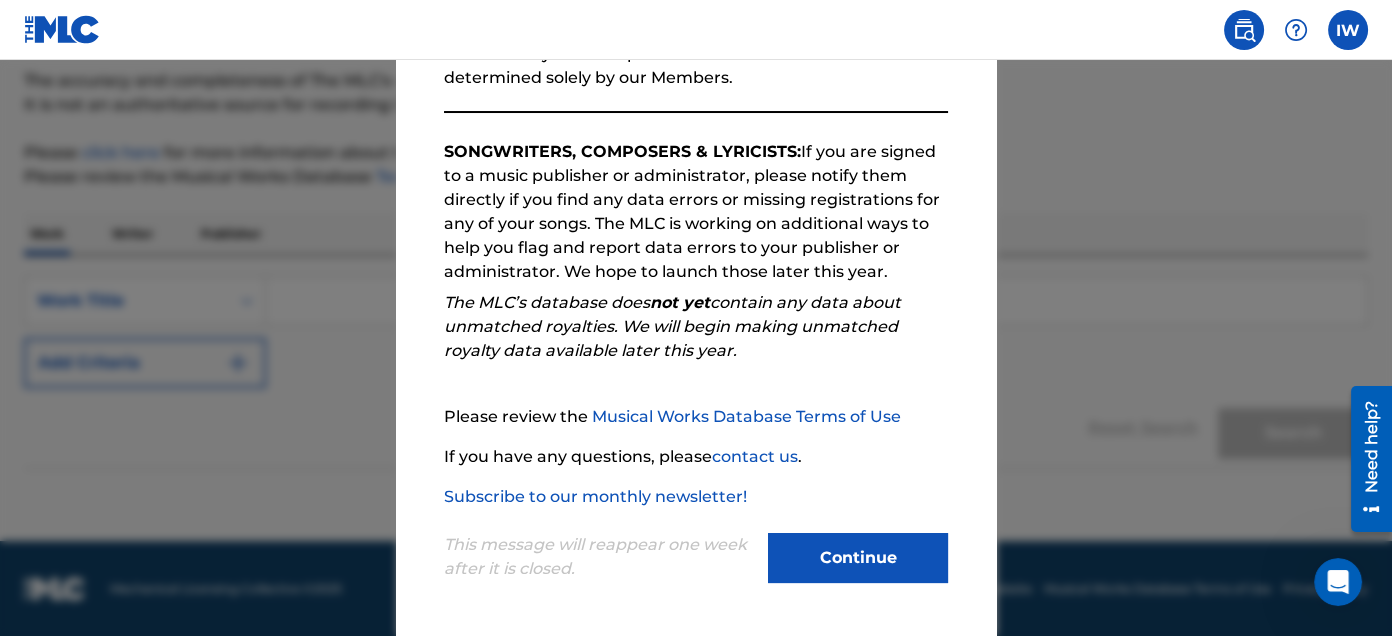 click on "Welcome to The MLC's Public Work Search The Public Work Search allows anyone to search The MLC’s song ownership database free of charge. The accuracy and completeness of The MLC’s data is determined solely by our Members. SONGWRITERS, COMPOSERS & LYRICISTS:  If you are signed to a music publisher or administrator, please notify them directly if you find any data errors or missing registrations for any of your songs. The MLC is working on additional ways to help you flag and report data errors to your publisher or administrator. We hope to launch those later this year. The MLC’s database does  not yet  contain any data about unmatched royalties. We will begin making unmatched royalty data available later this year. Please review the   Musical Works Database Terms of Use If you have any questions, please  contact us . Subscribe to our monthly newsletter! This message will reappear one week after it is closed. Continue" at bounding box center (696, 240) 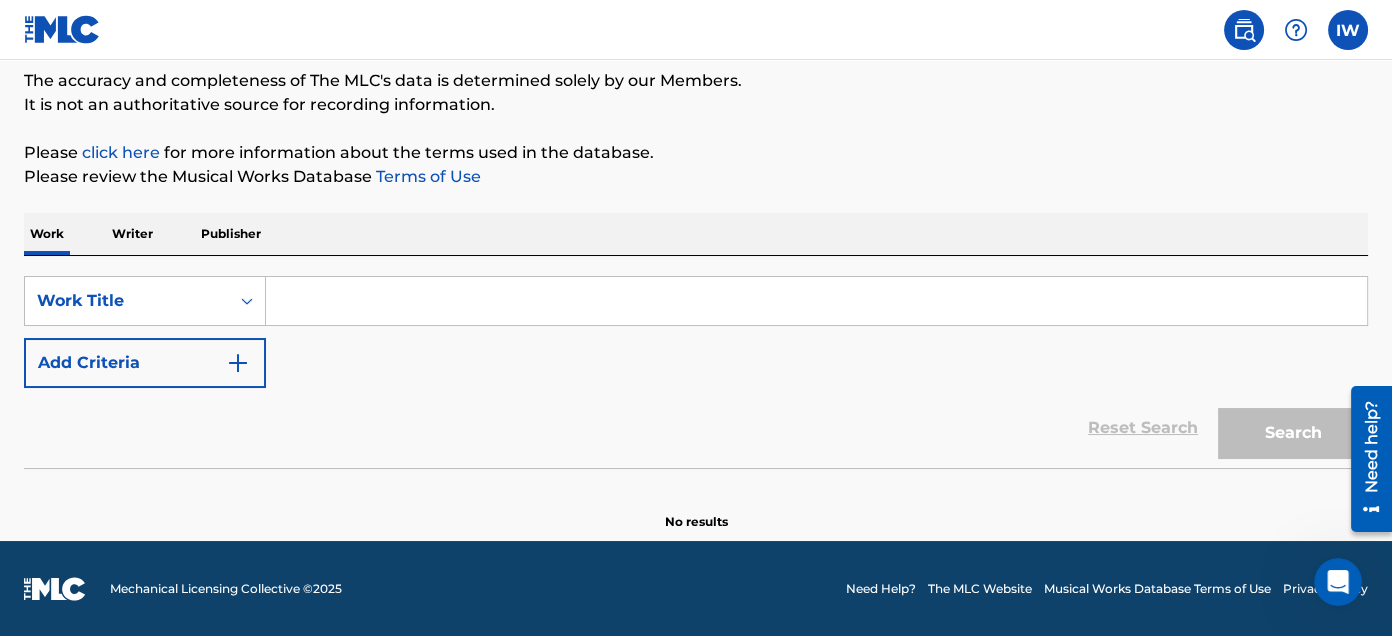 click on "Writer" at bounding box center [132, 234] 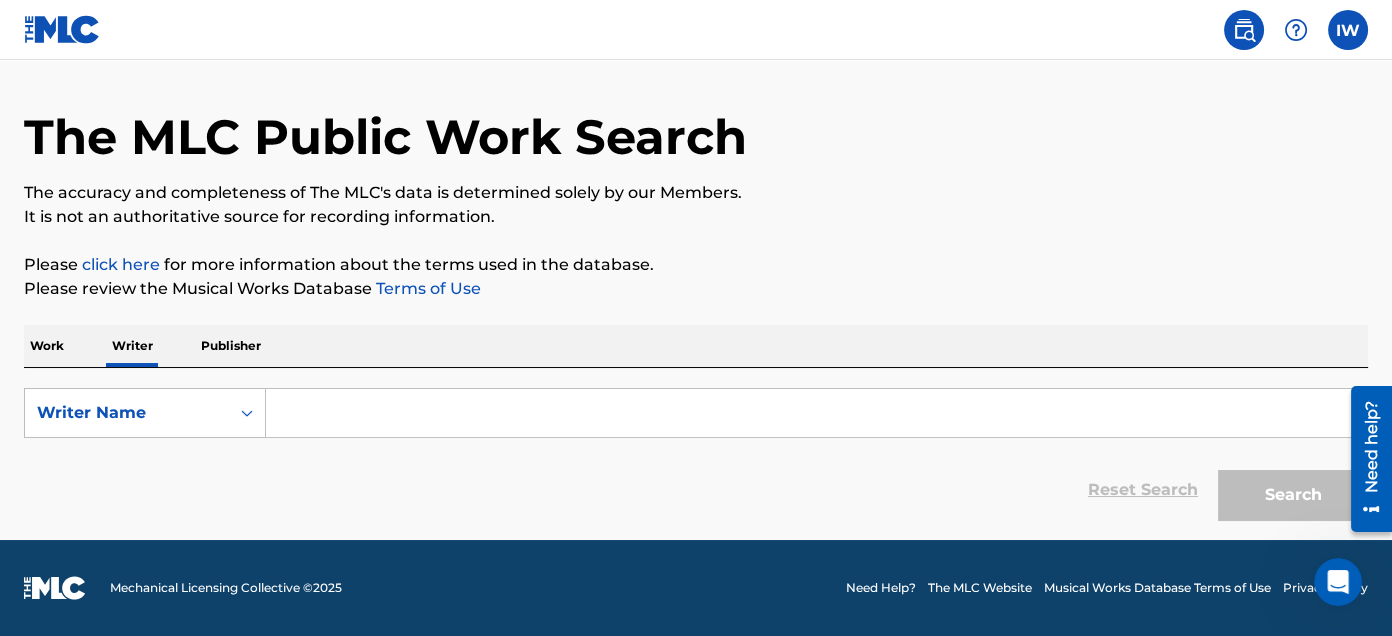 scroll, scrollTop: 0, scrollLeft: 0, axis: both 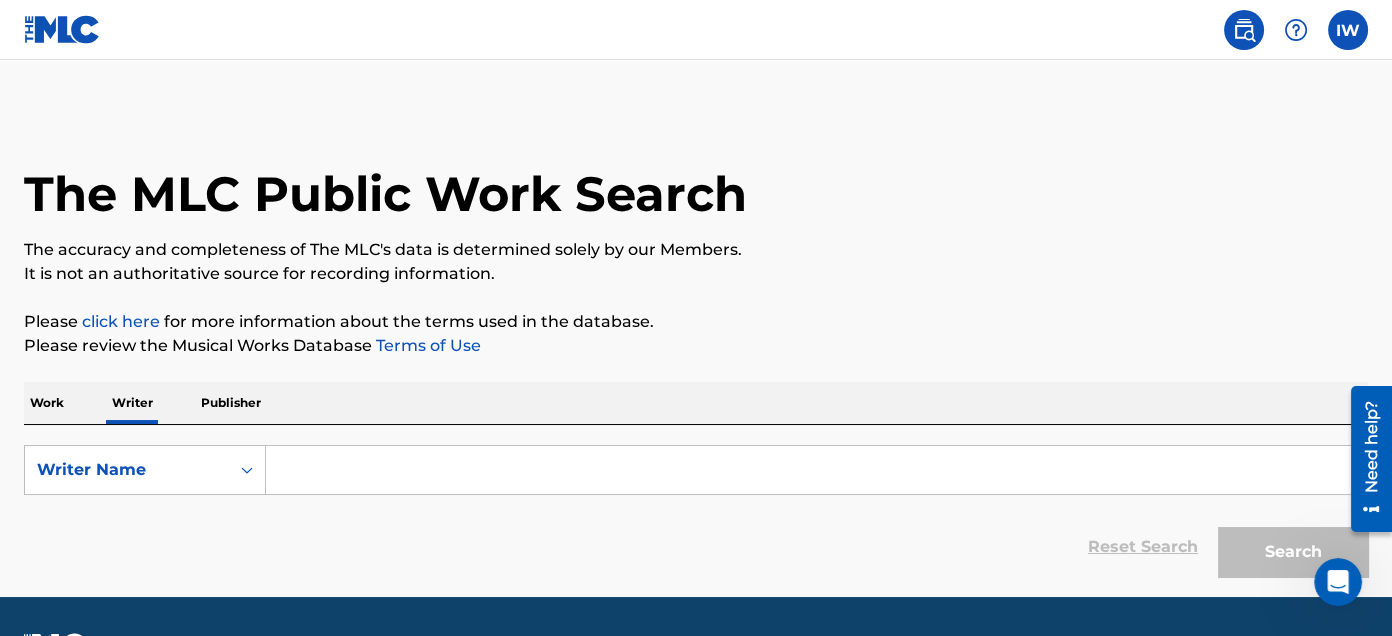 click at bounding box center [816, 470] 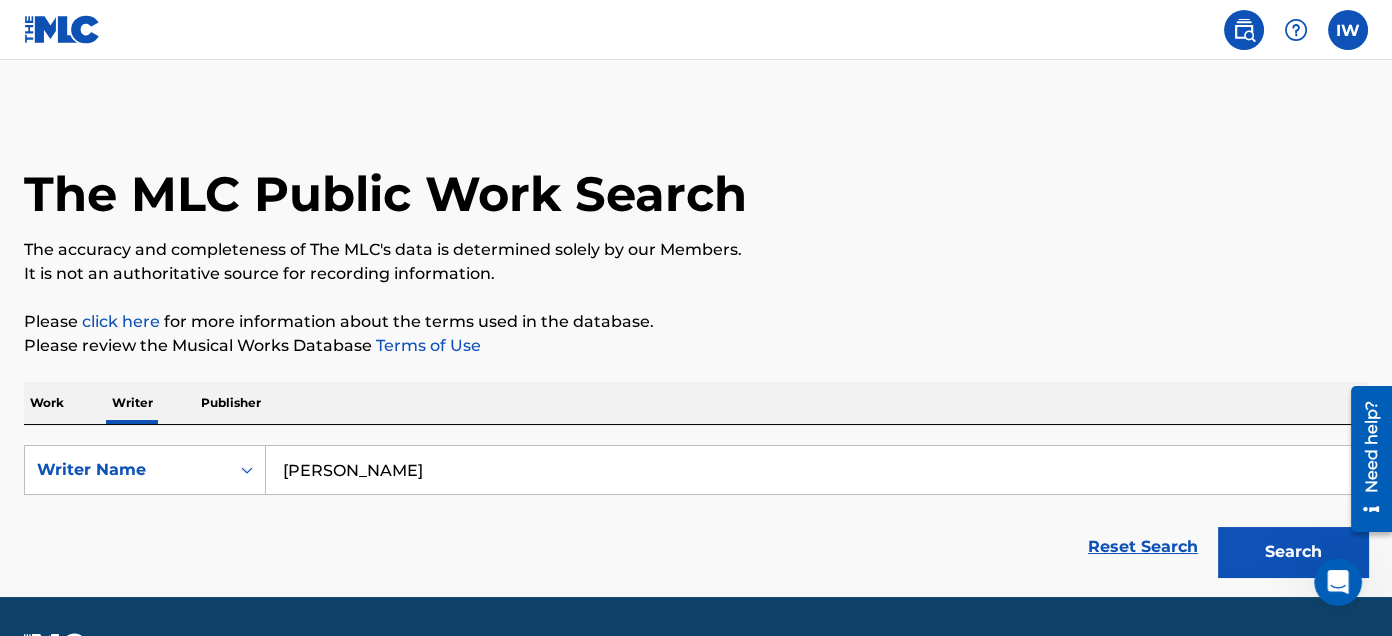 type on "[PERSON_NAME]" 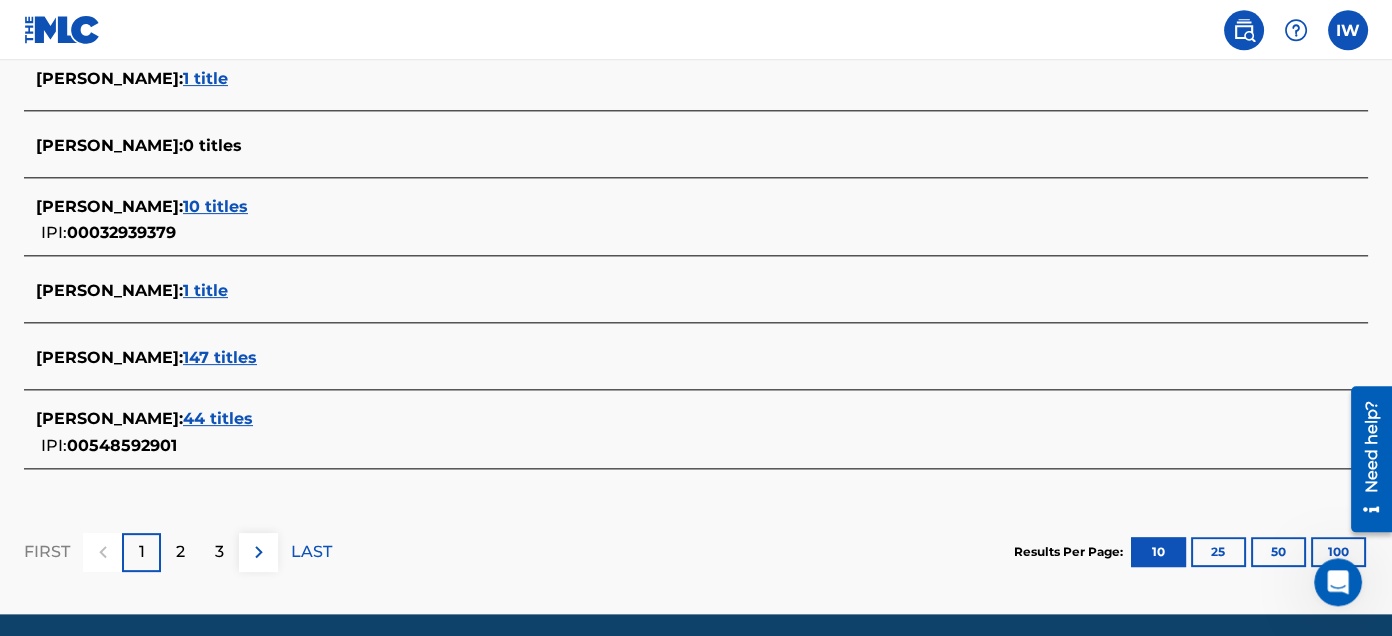 scroll, scrollTop: 870, scrollLeft: 0, axis: vertical 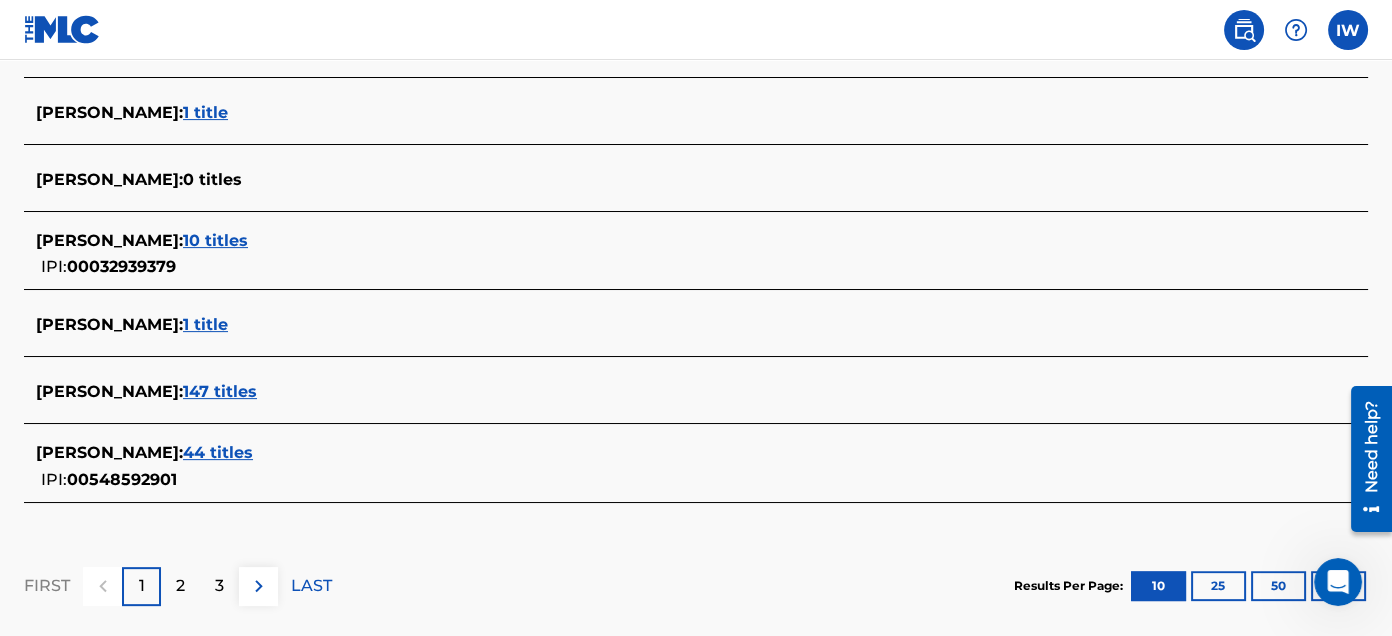 click on "44 titles" at bounding box center (218, 452) 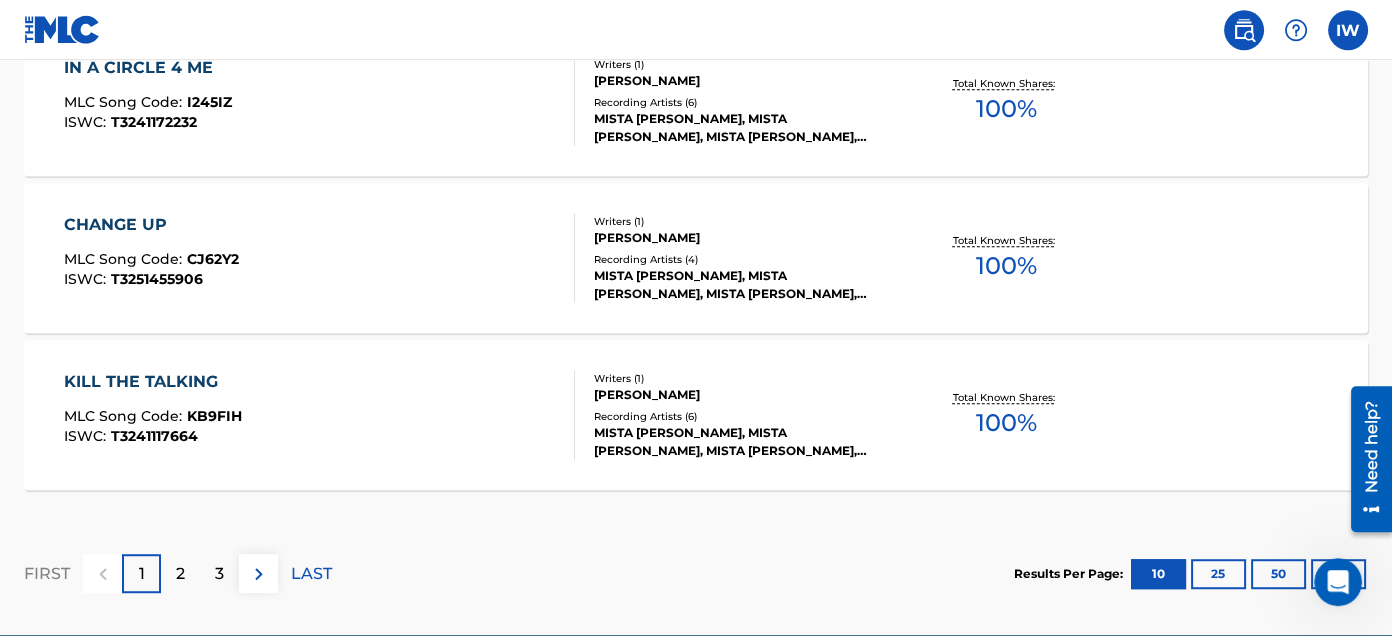 scroll, scrollTop: 1820, scrollLeft: 0, axis: vertical 